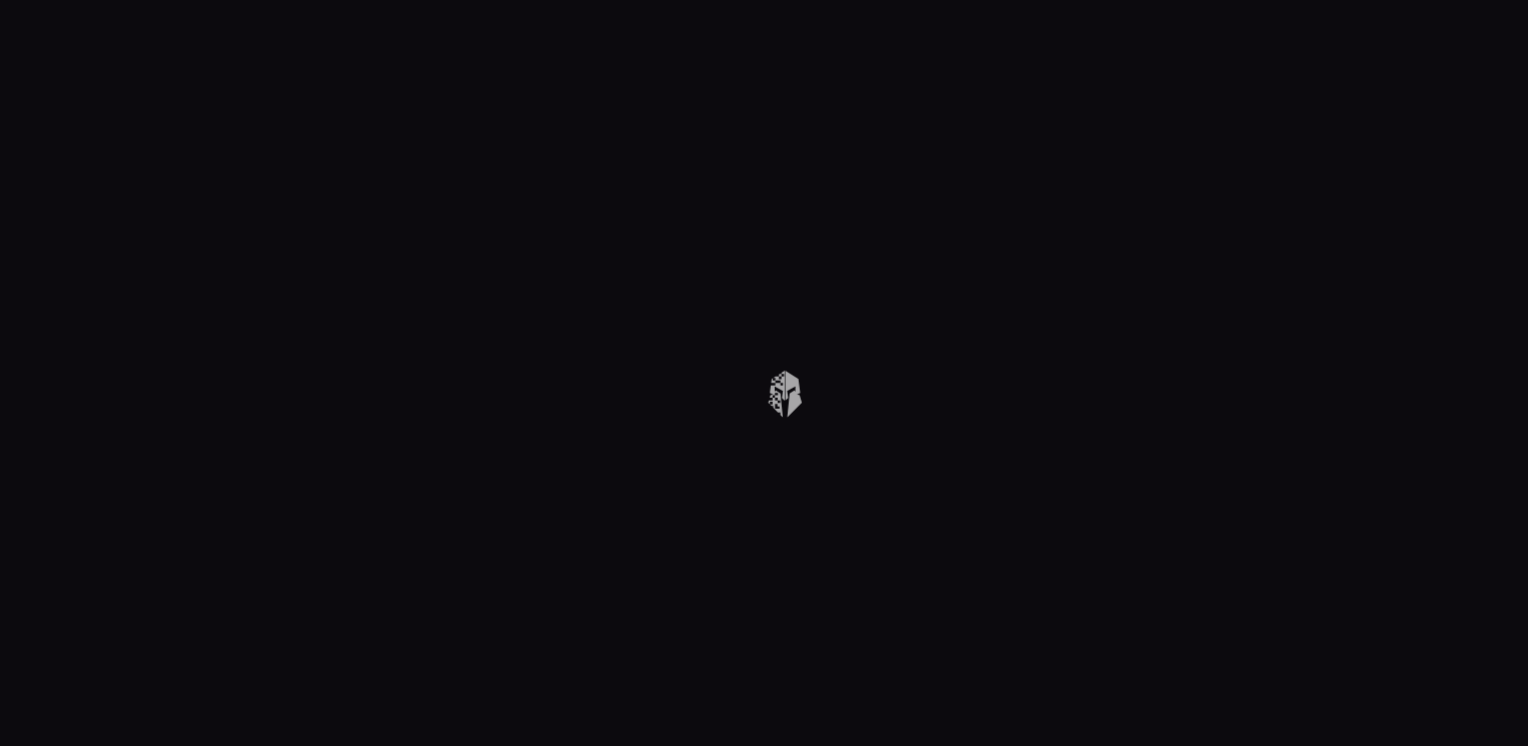 scroll, scrollTop: 0, scrollLeft: 0, axis: both 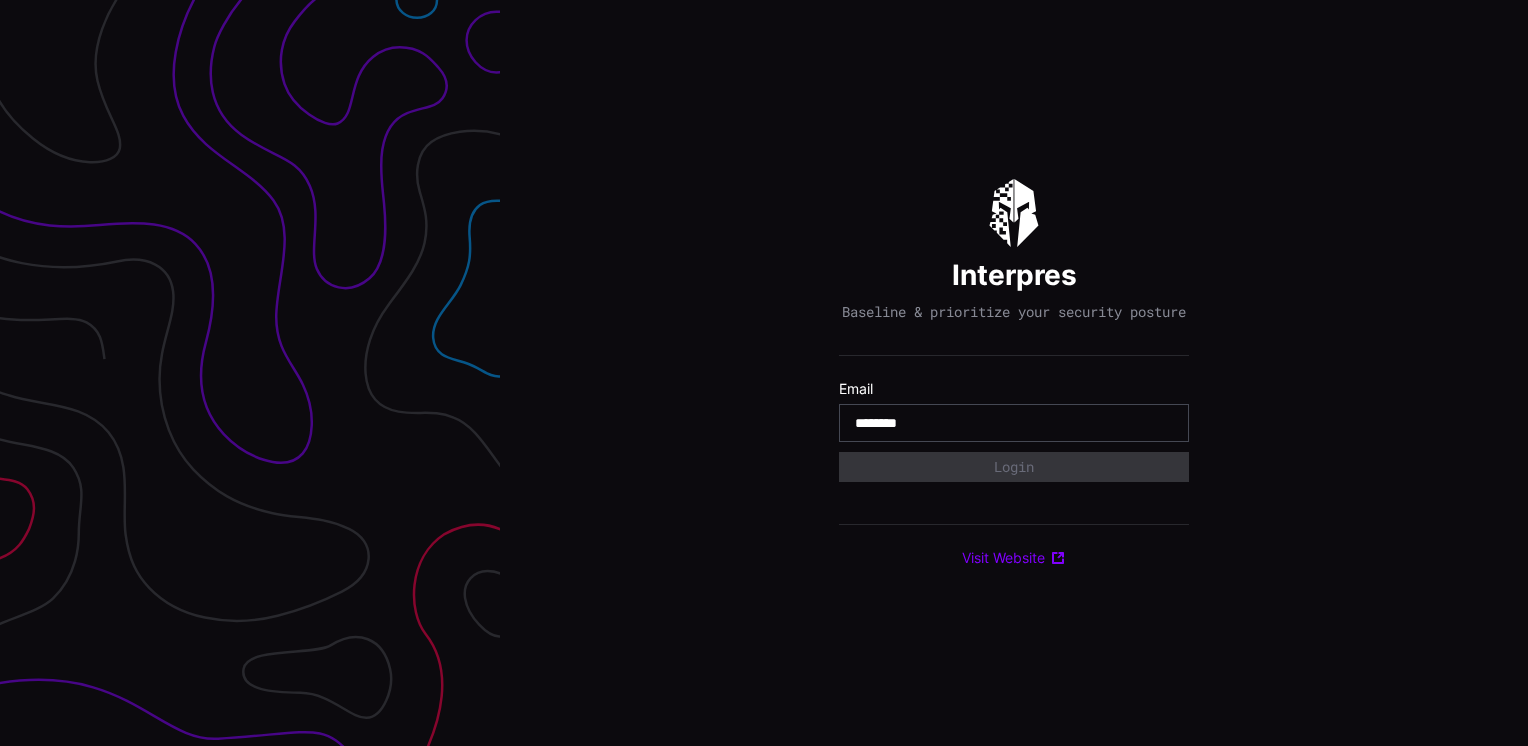 type on "**********" 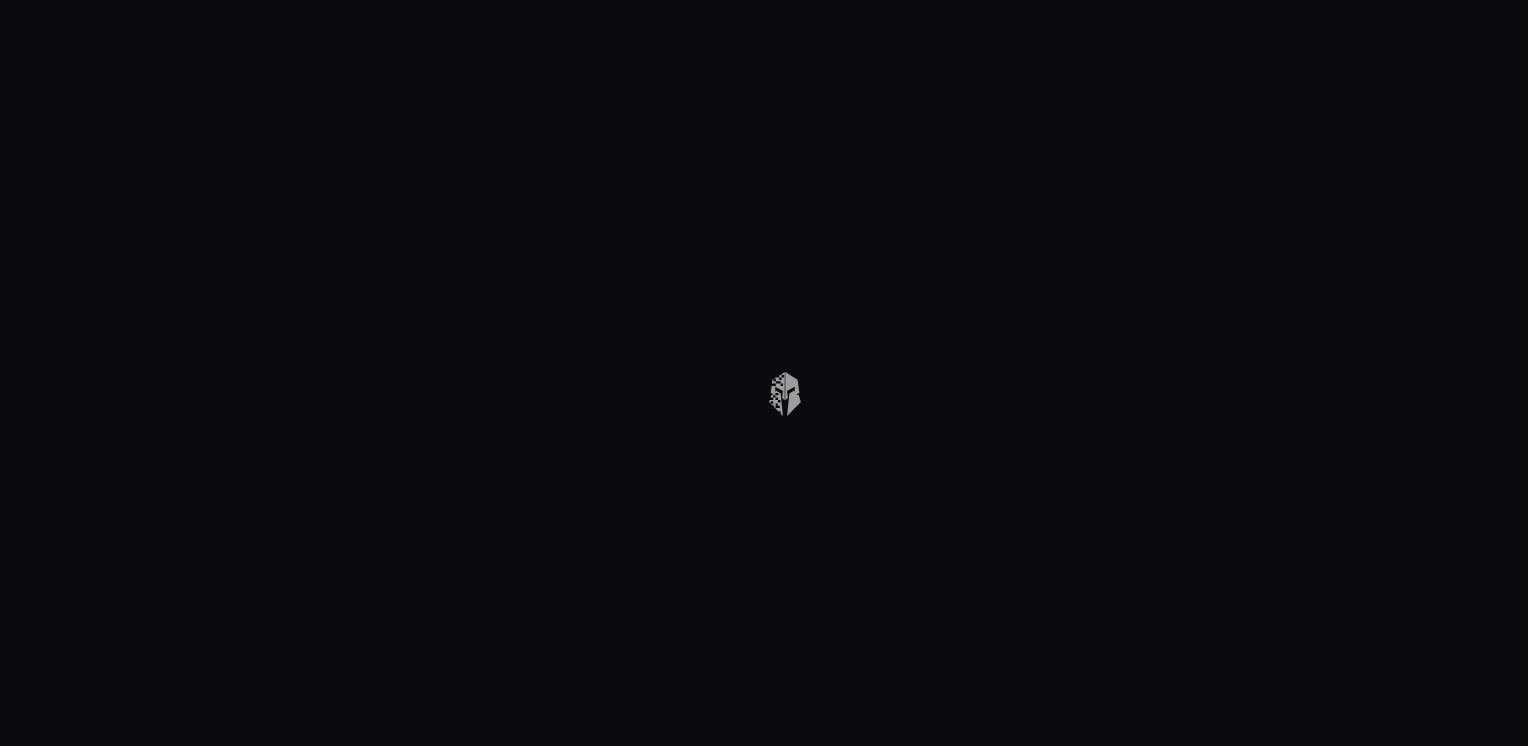 scroll, scrollTop: 0, scrollLeft: 0, axis: both 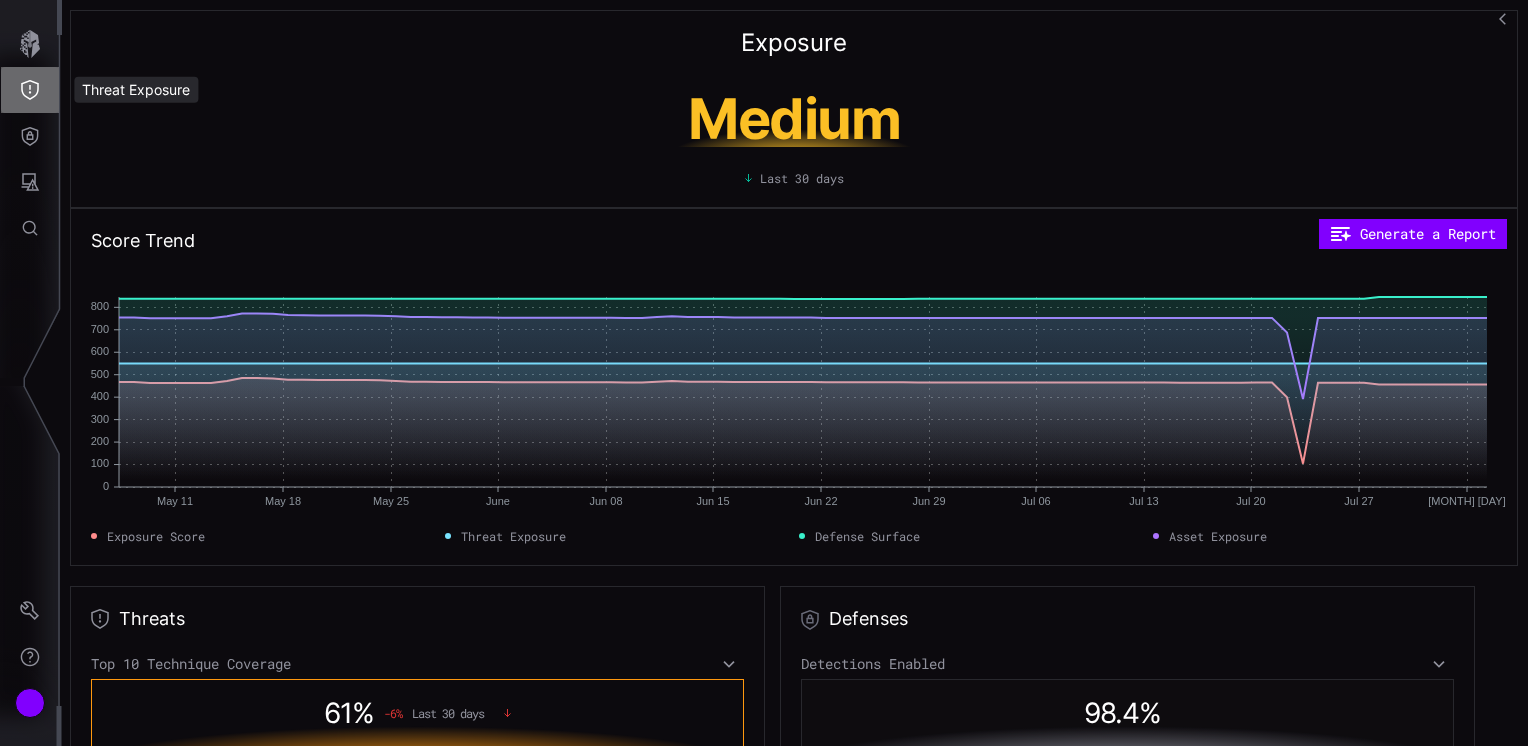 click 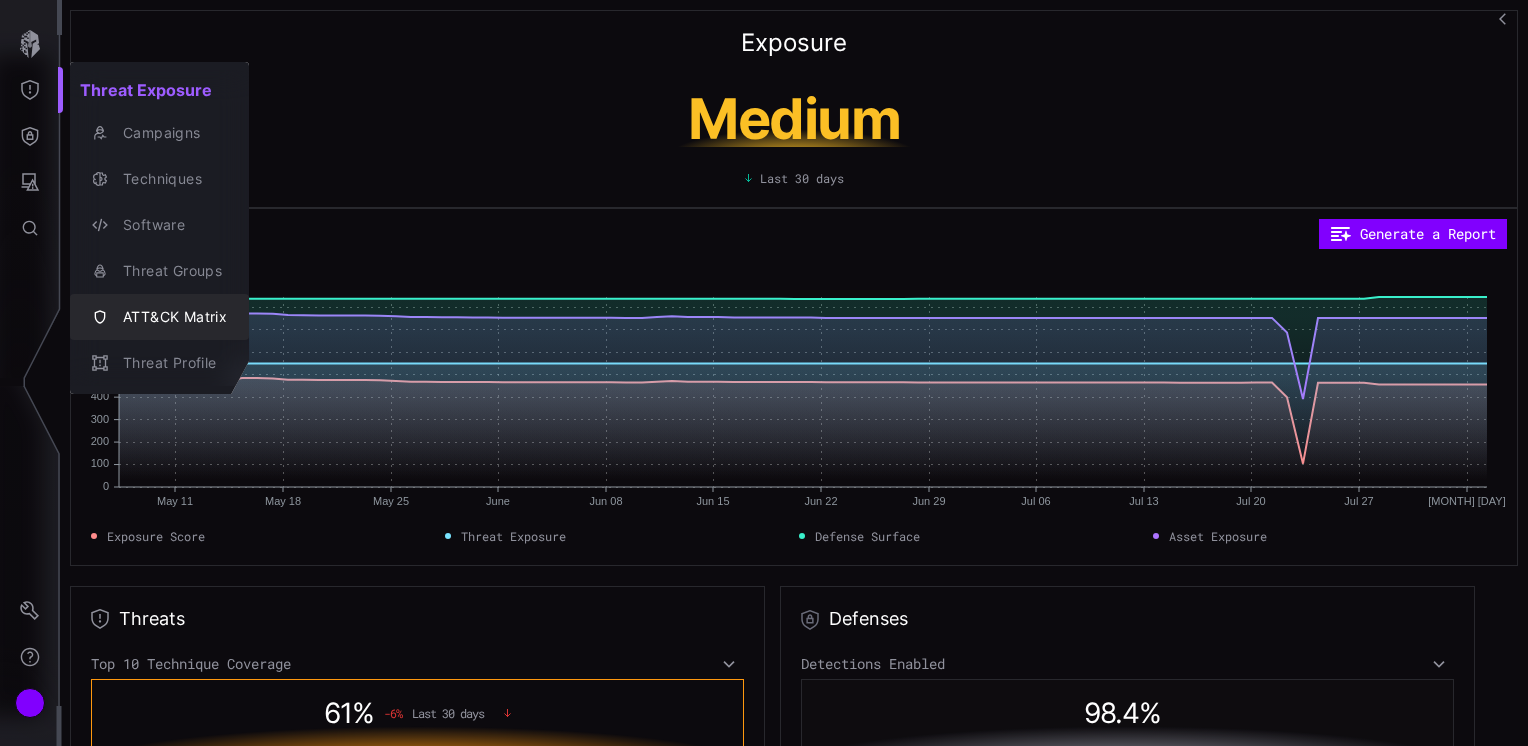 click on "ATT&CK Matrix" at bounding box center [170, 317] 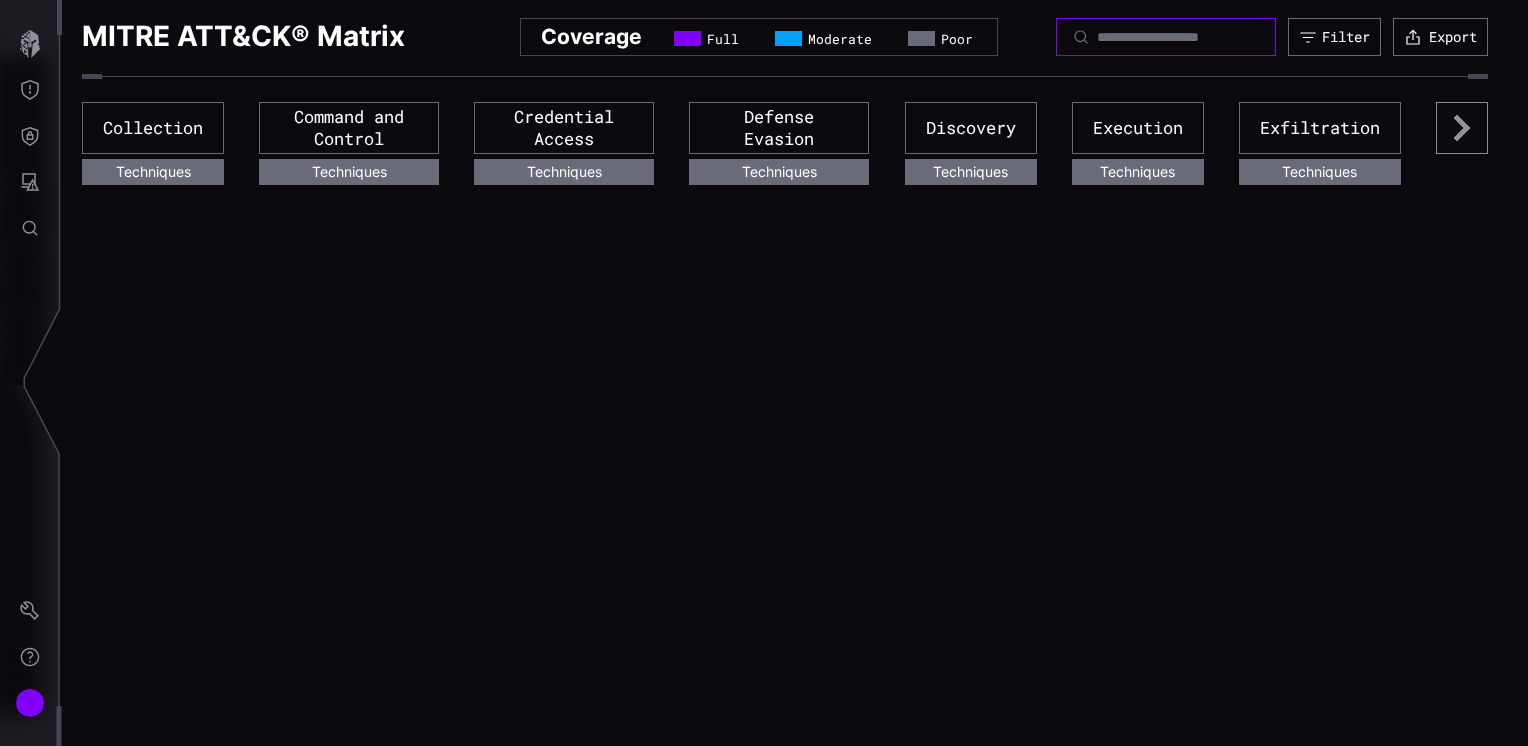 click at bounding box center [1167, 37] 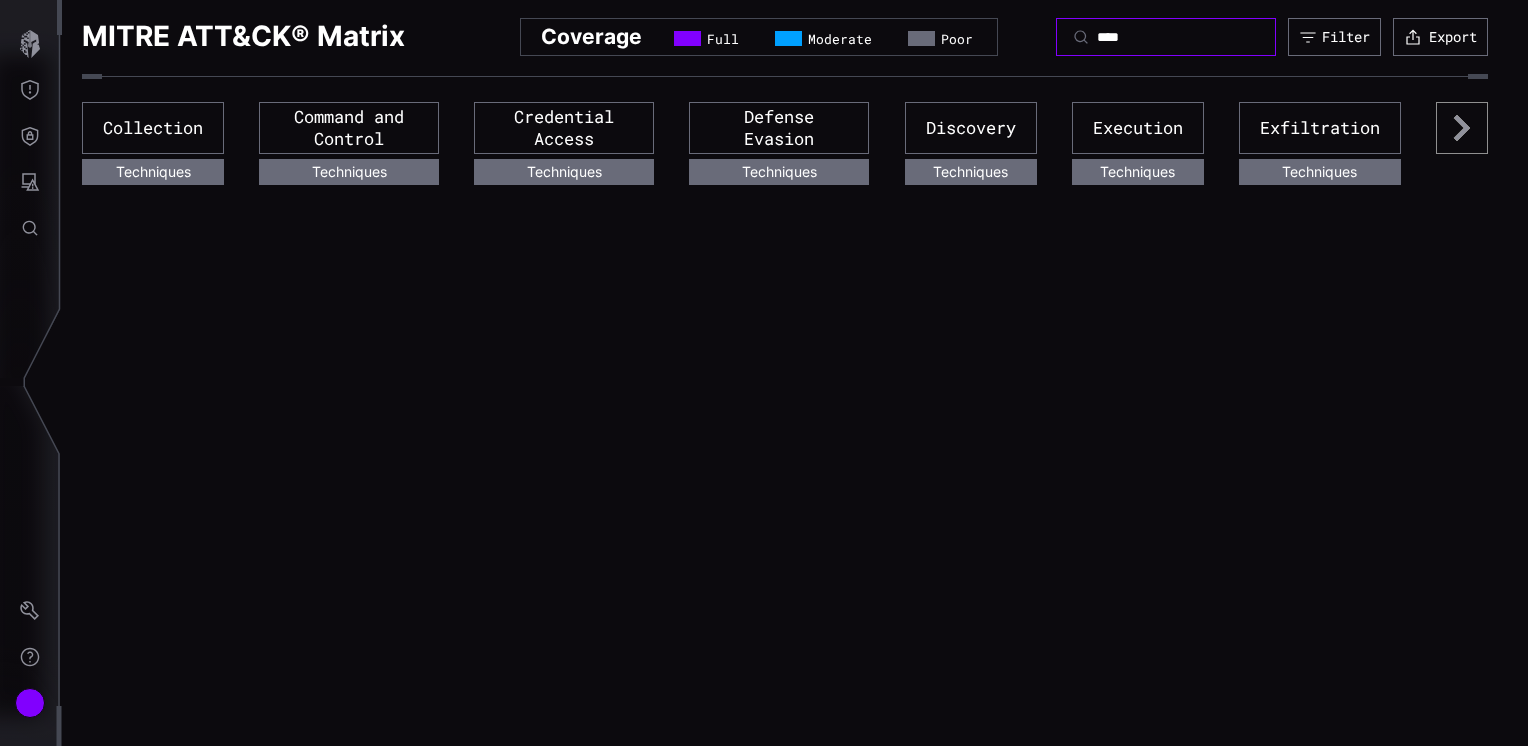 type on "*****" 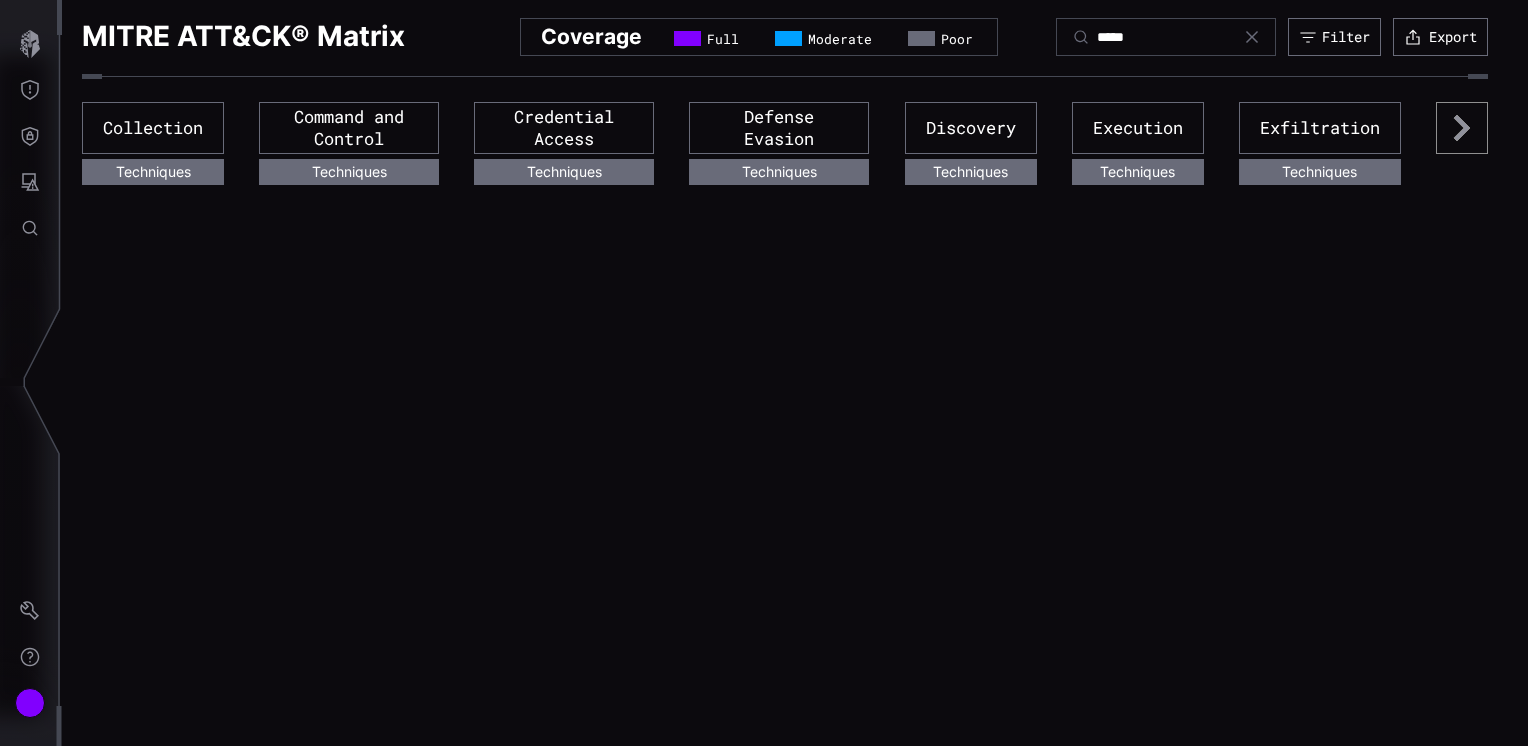 click 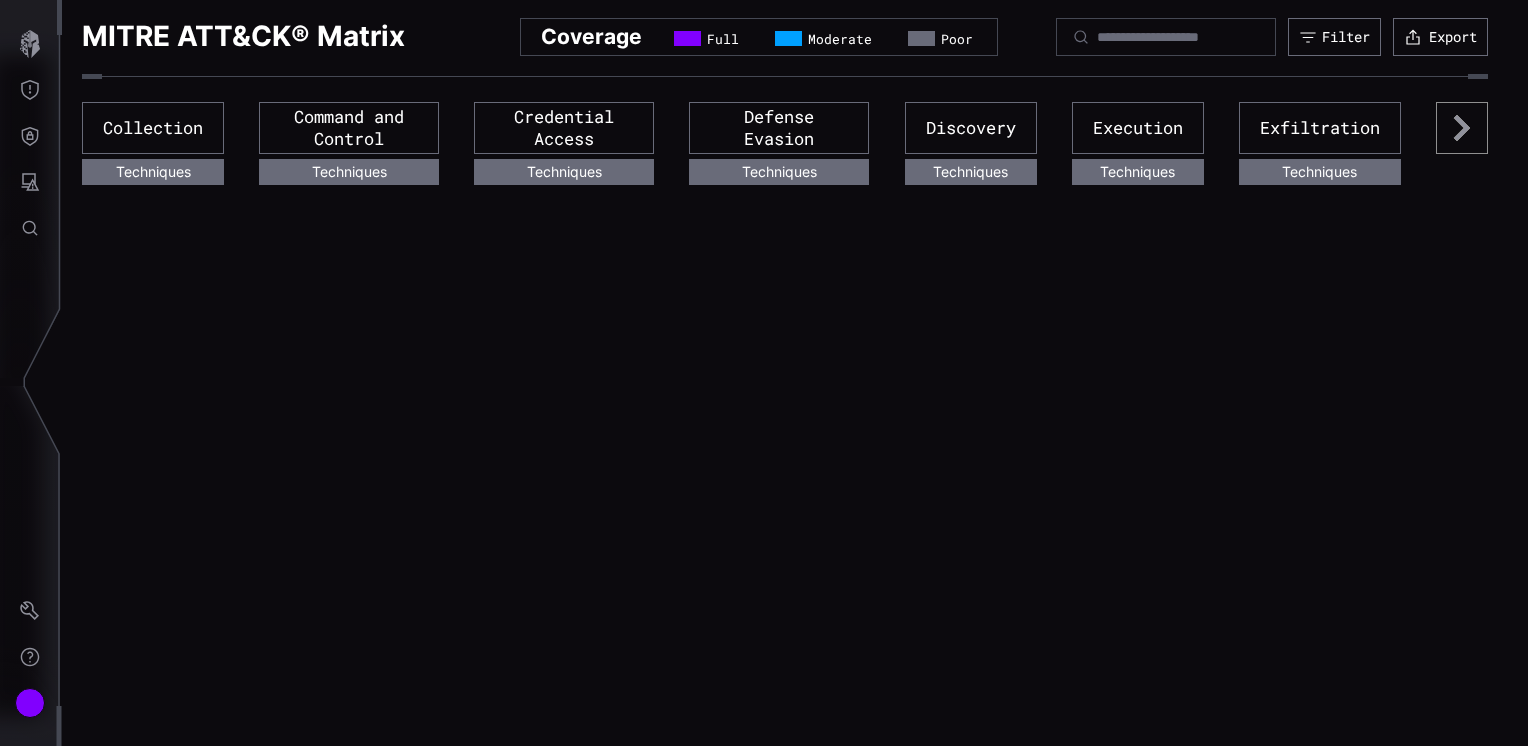 click on "MITRE ATT&CK® Matrix Coverage Full Moderate Poor Filter Export Collection  Techniques Command and Control  Techniques Credential Access  Techniques Defense Evasion  Techniques Discovery  Techniques Execution  Techniques Exfiltration  Techniques" at bounding box center (795, 373) 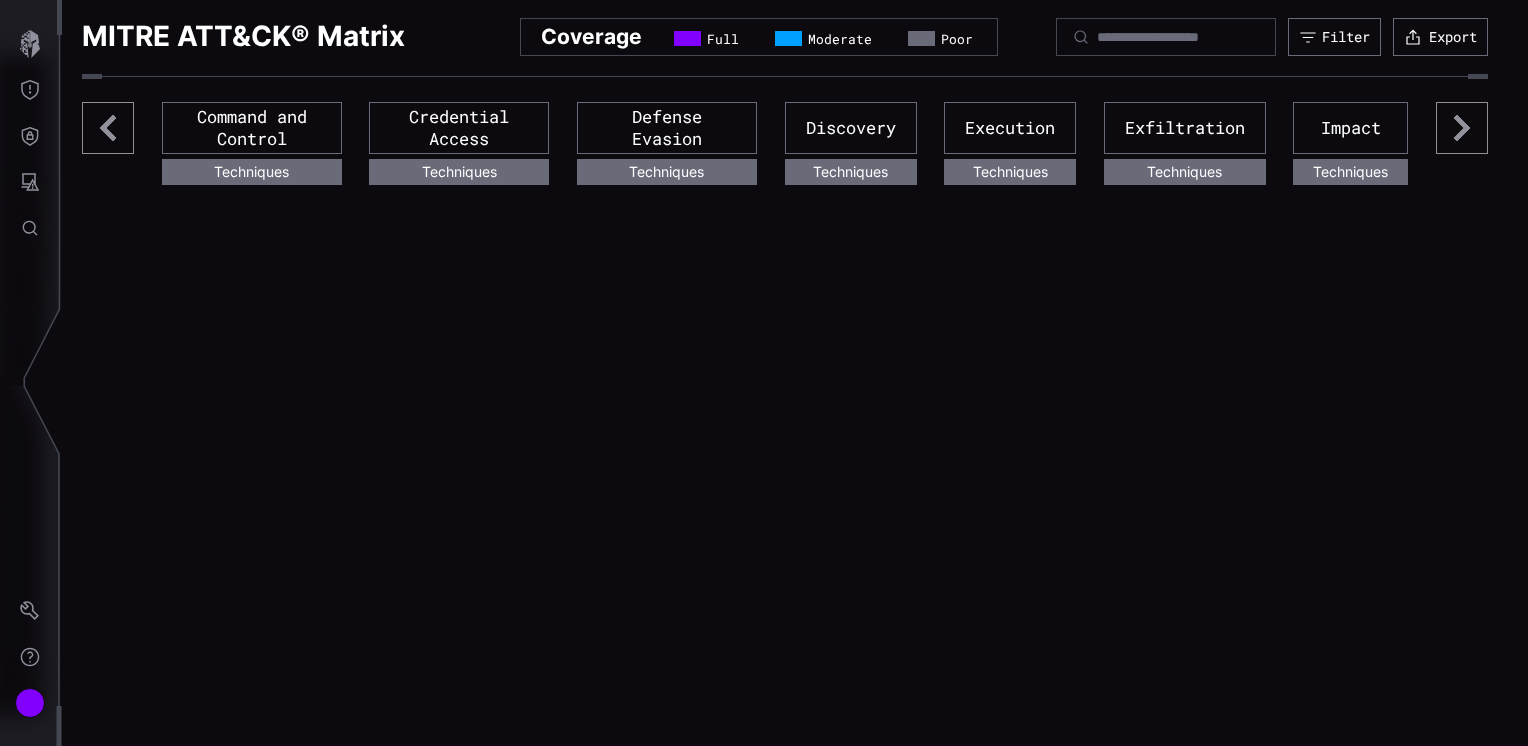 click 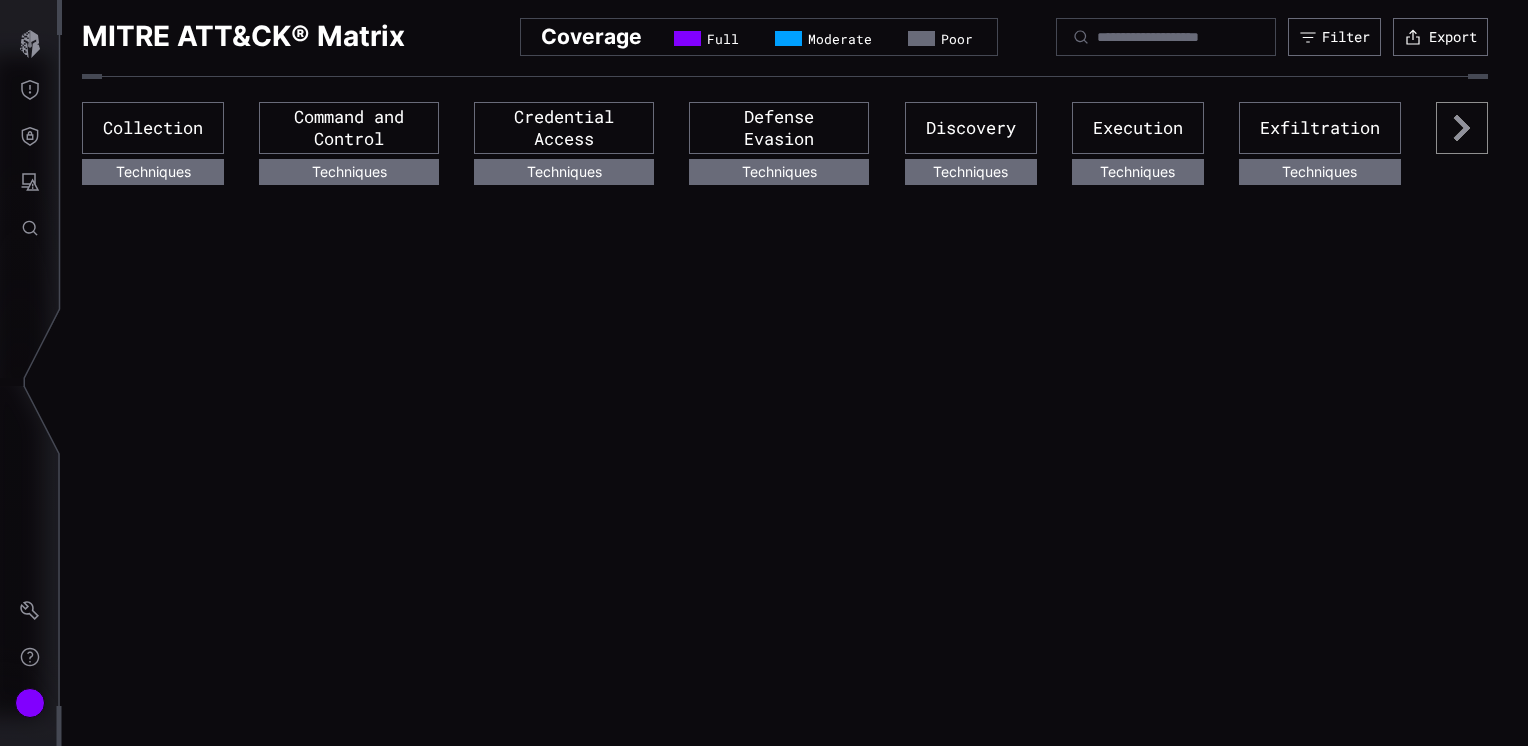 drag, startPoint x: 100, startPoint y: 129, endPoint x: 256, endPoint y: 388, distance: 302.35245 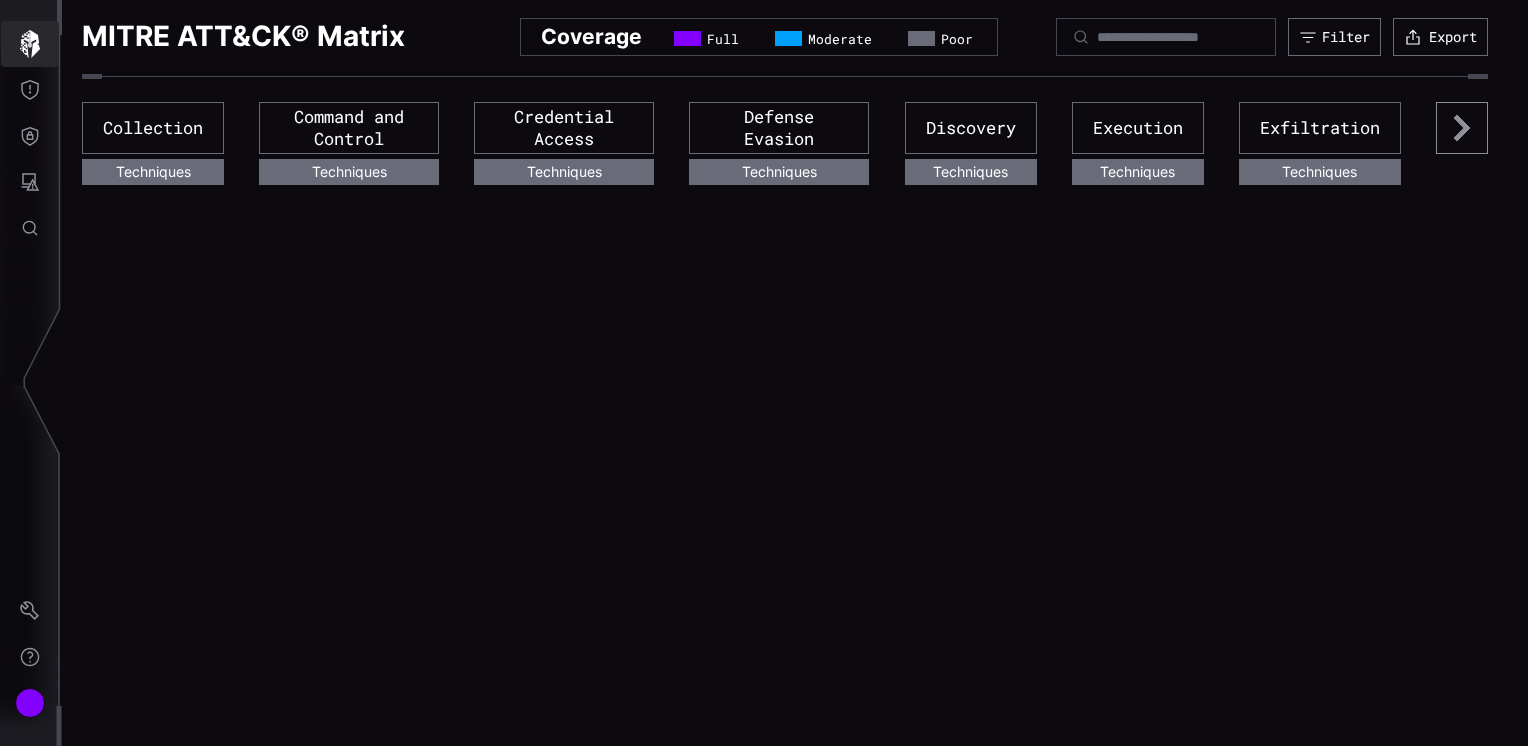 click 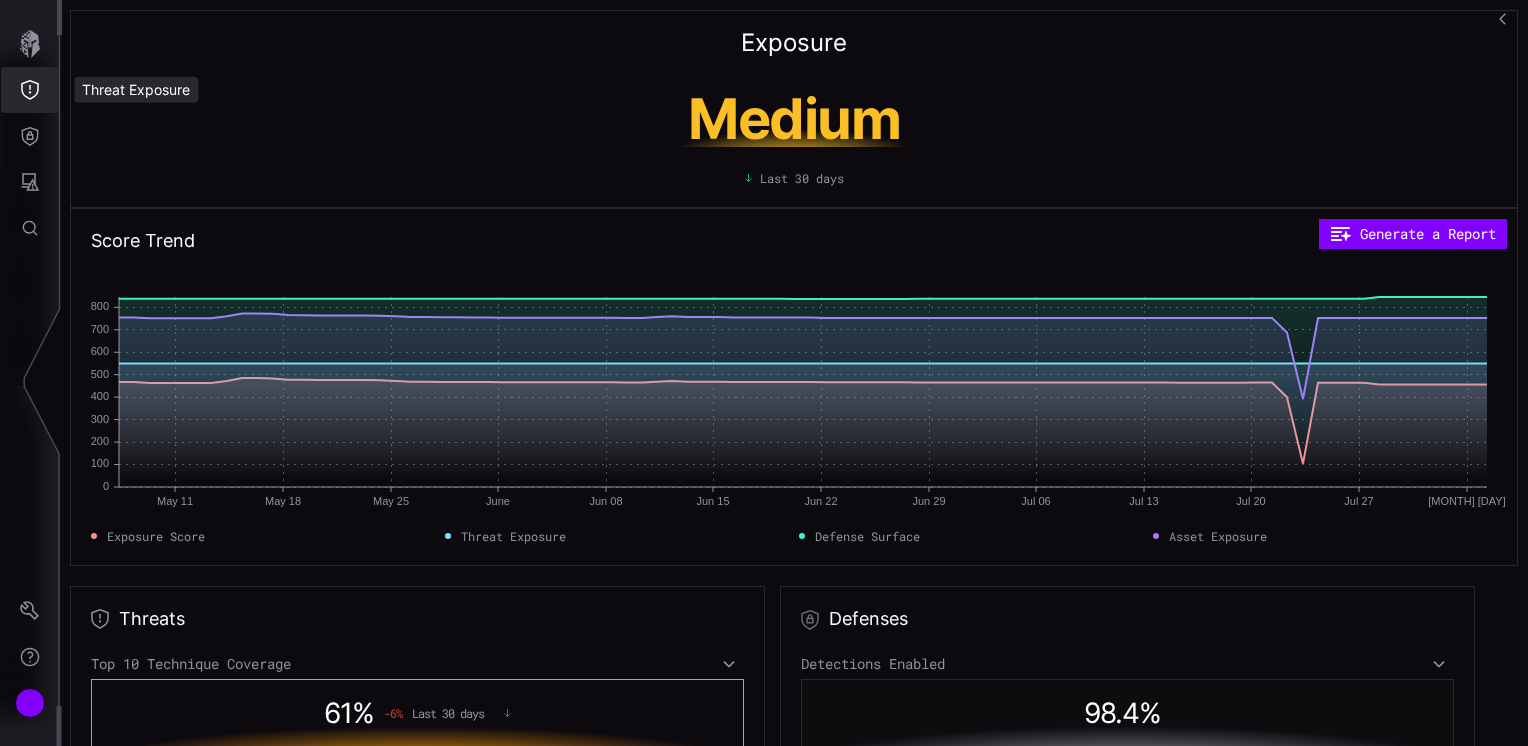 click 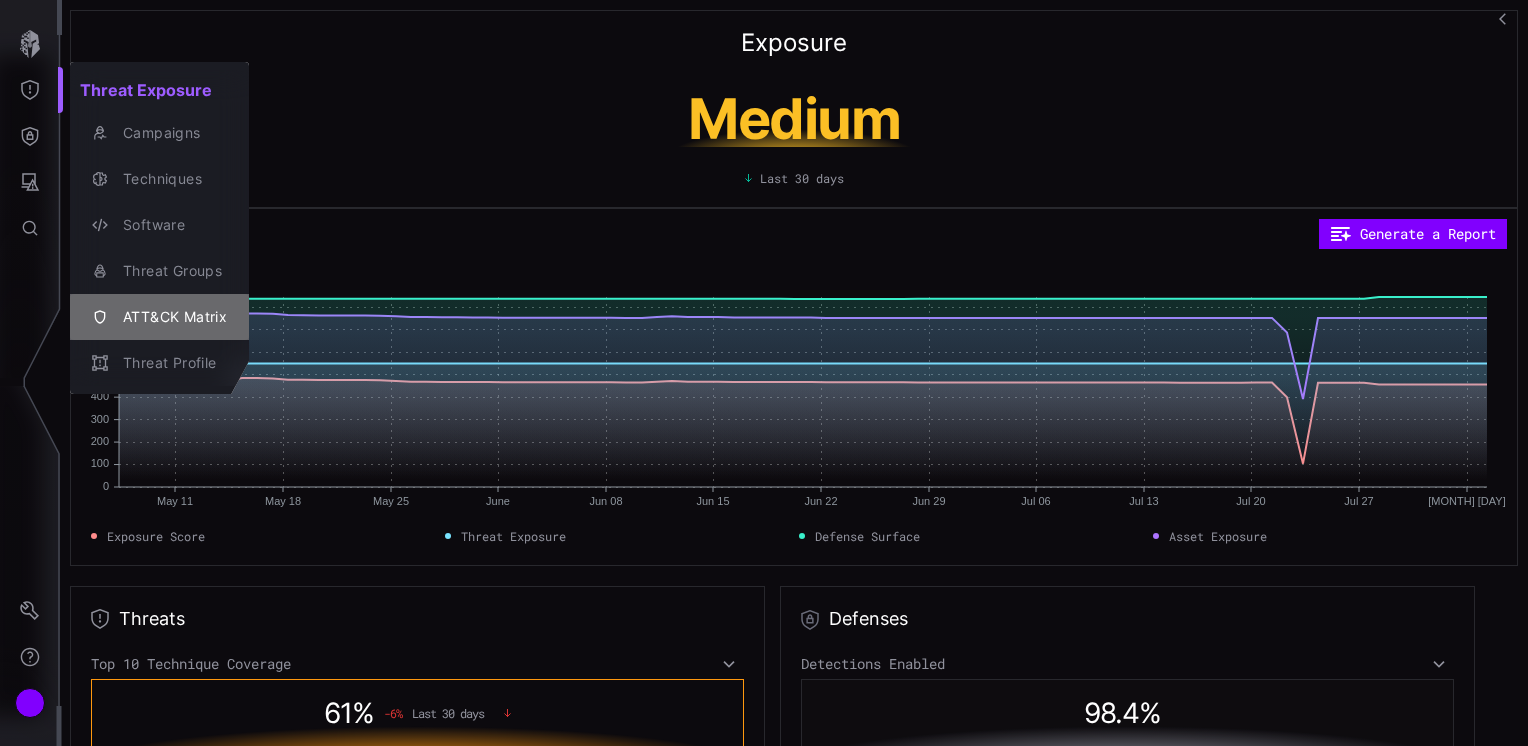 click on "ATT&CK Matrix" at bounding box center (159, 317) 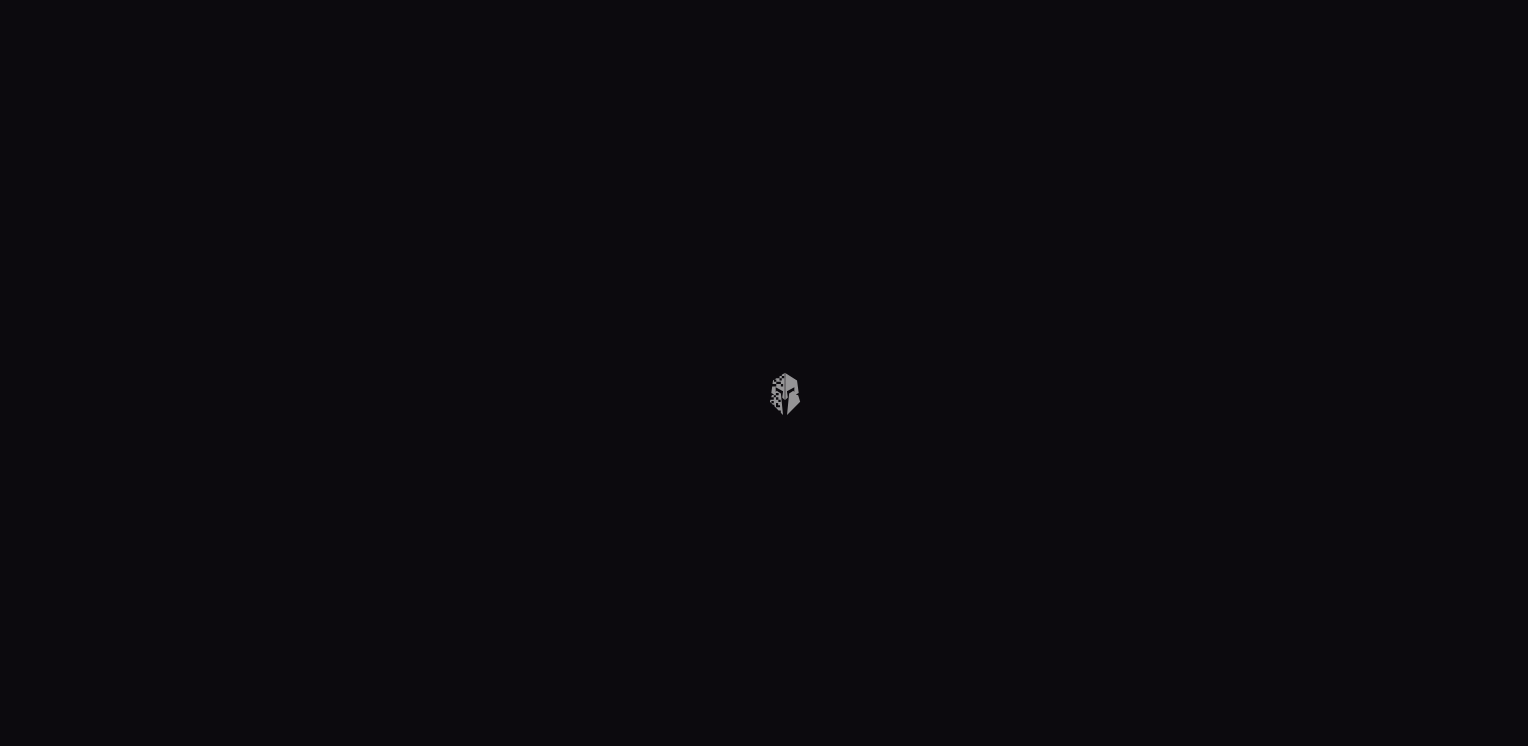 scroll, scrollTop: 0, scrollLeft: 0, axis: both 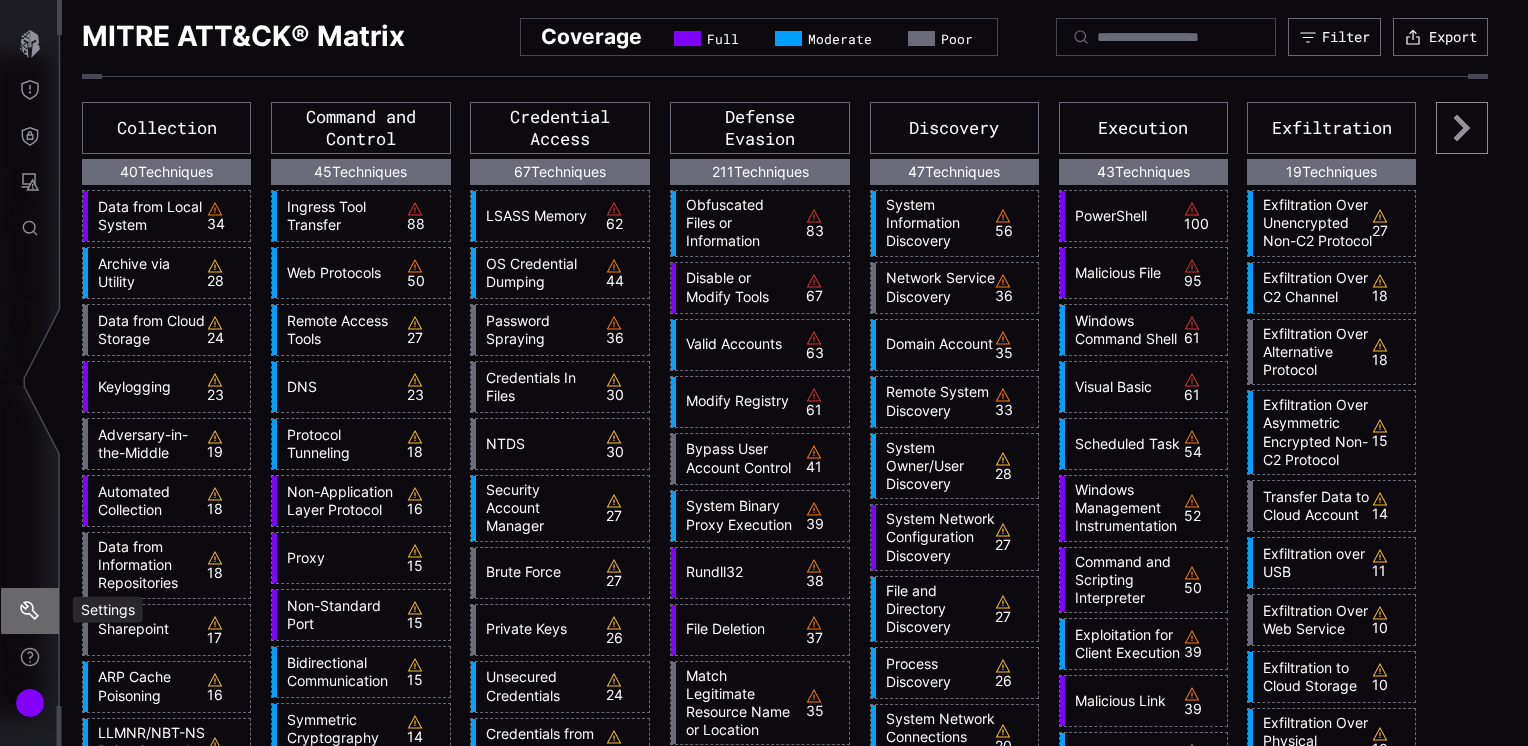 click 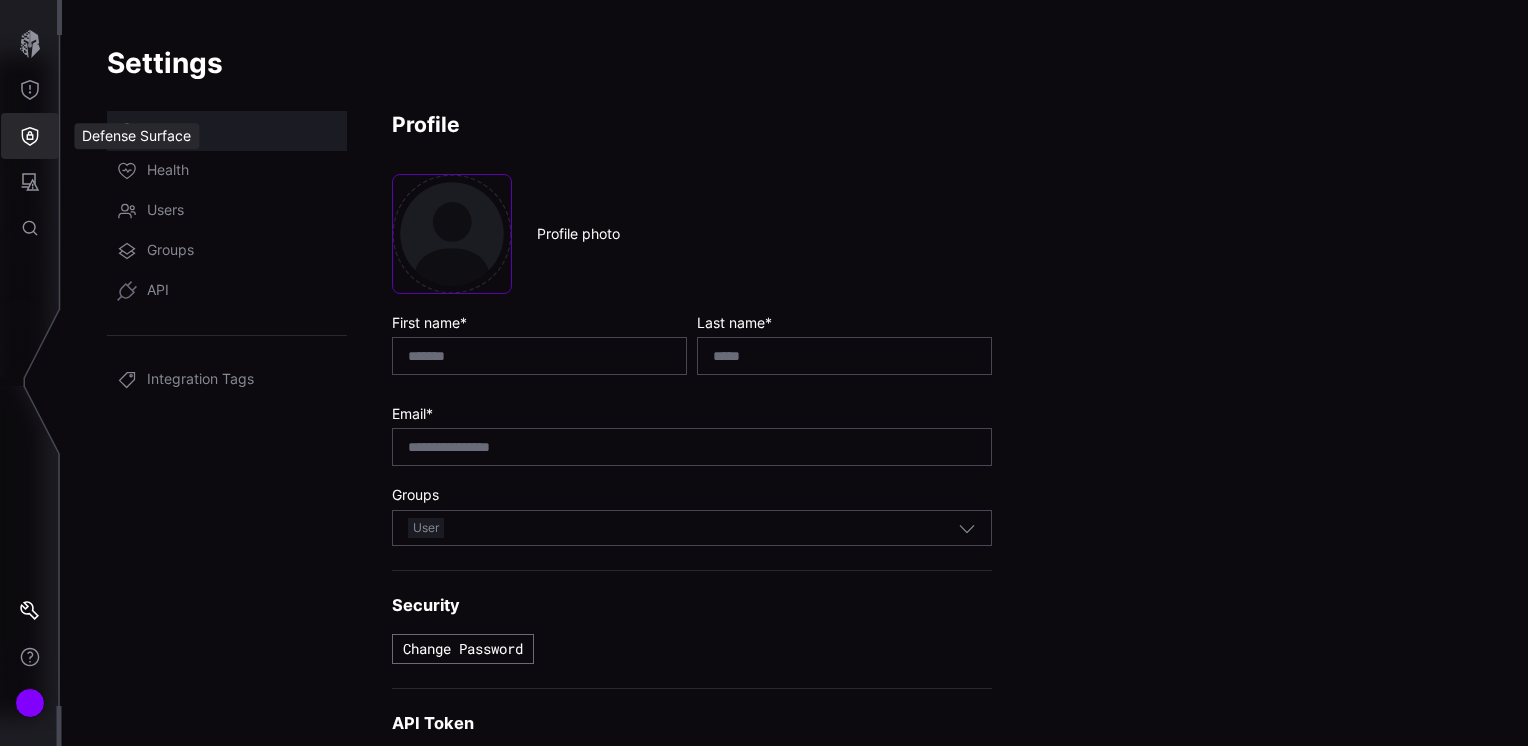 click 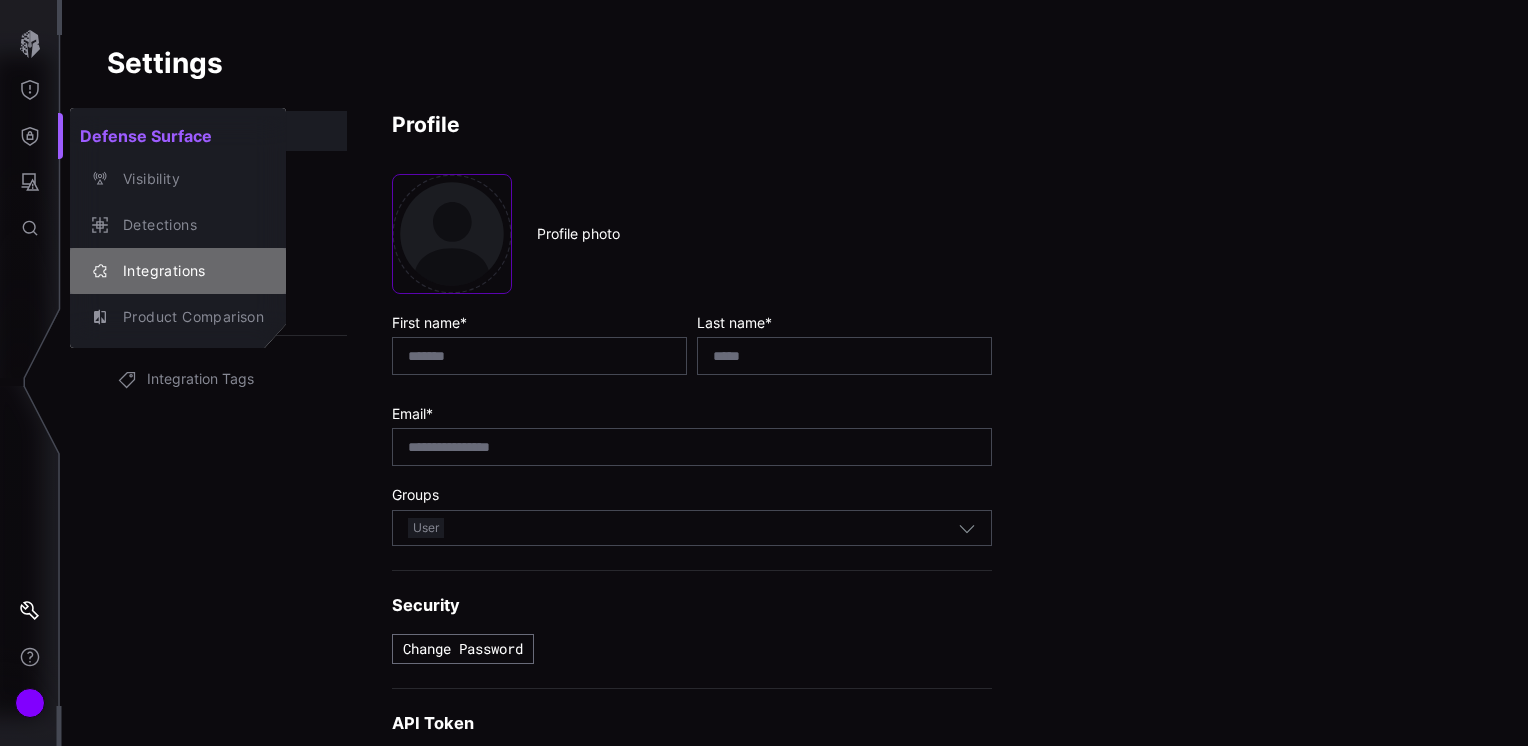 click on "Integrations" at bounding box center (188, 271) 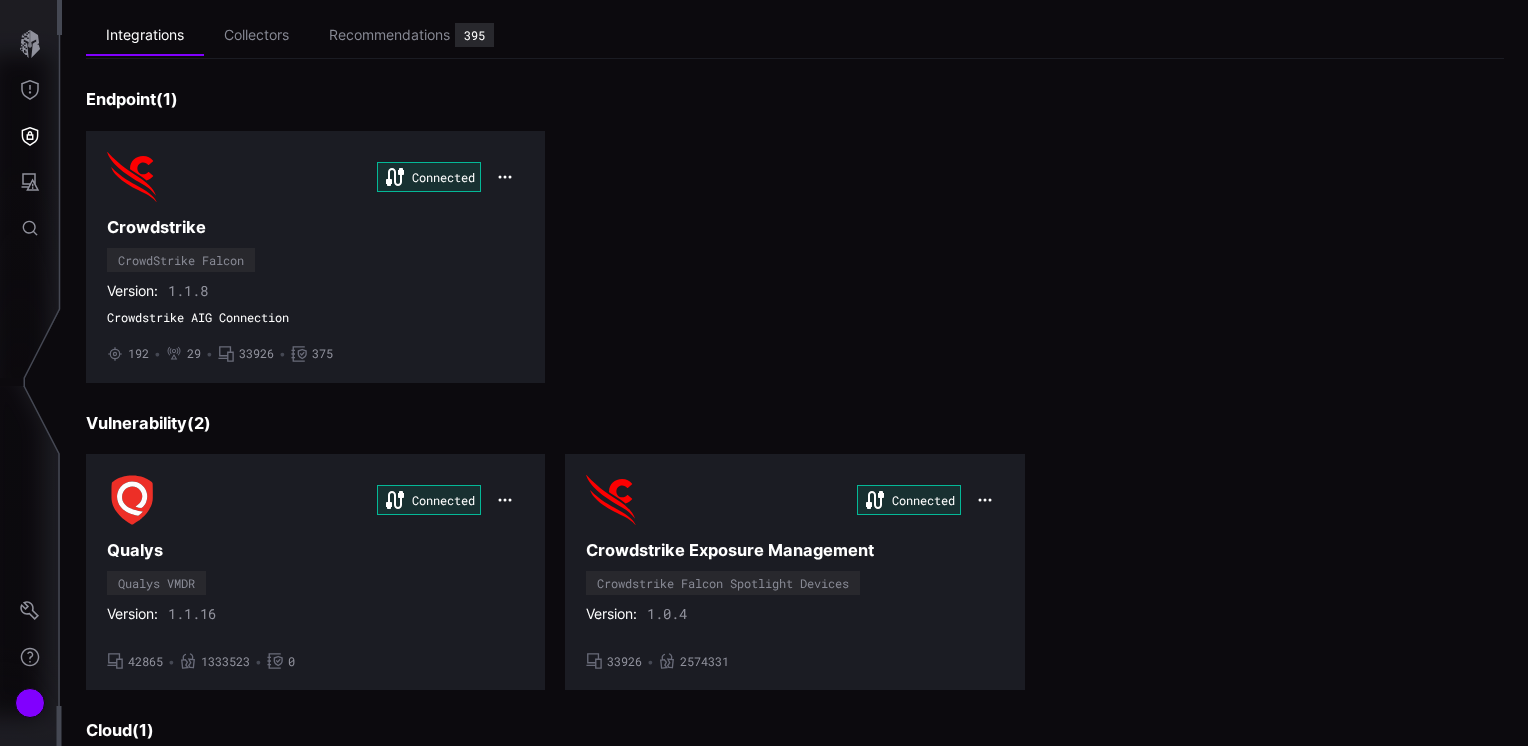 scroll, scrollTop: 76, scrollLeft: 0, axis: vertical 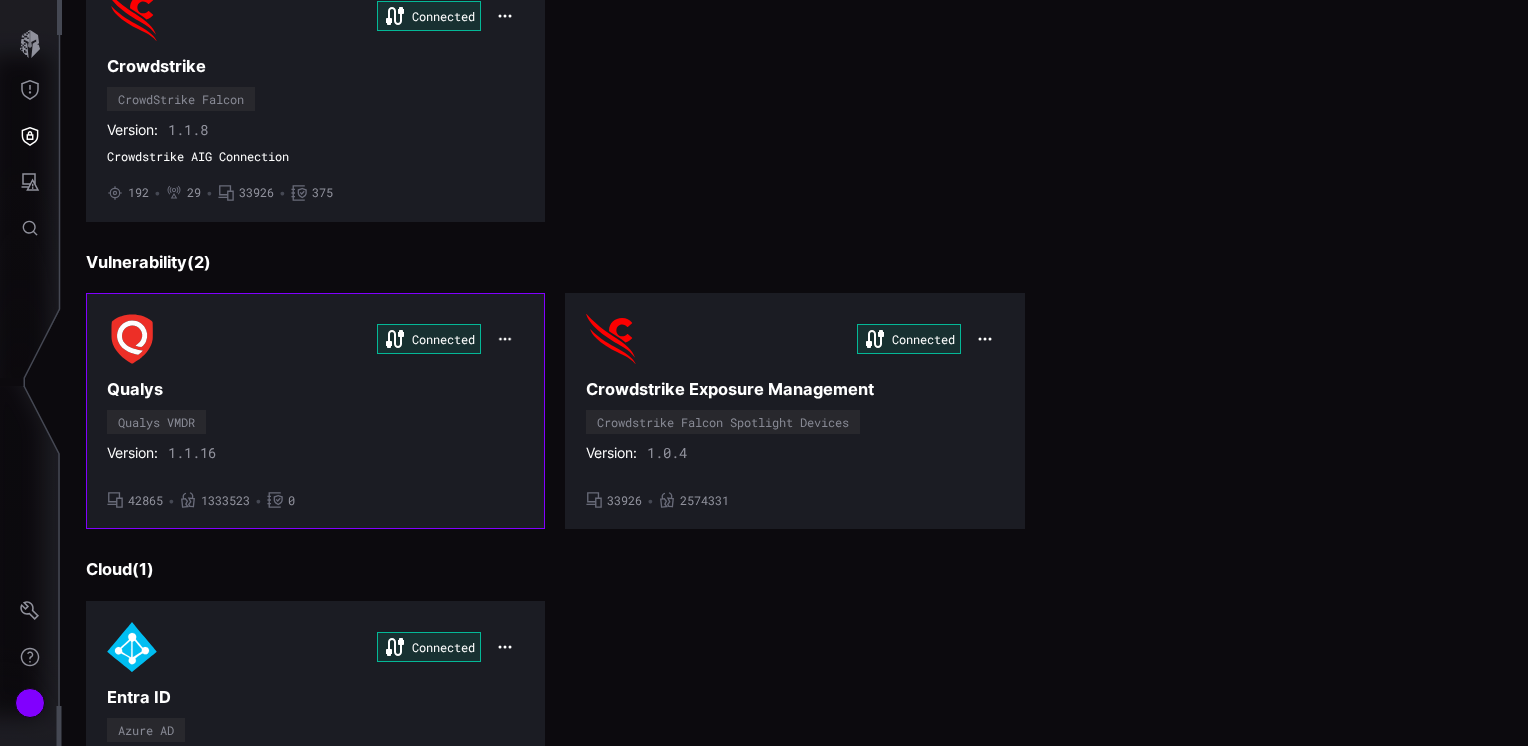click 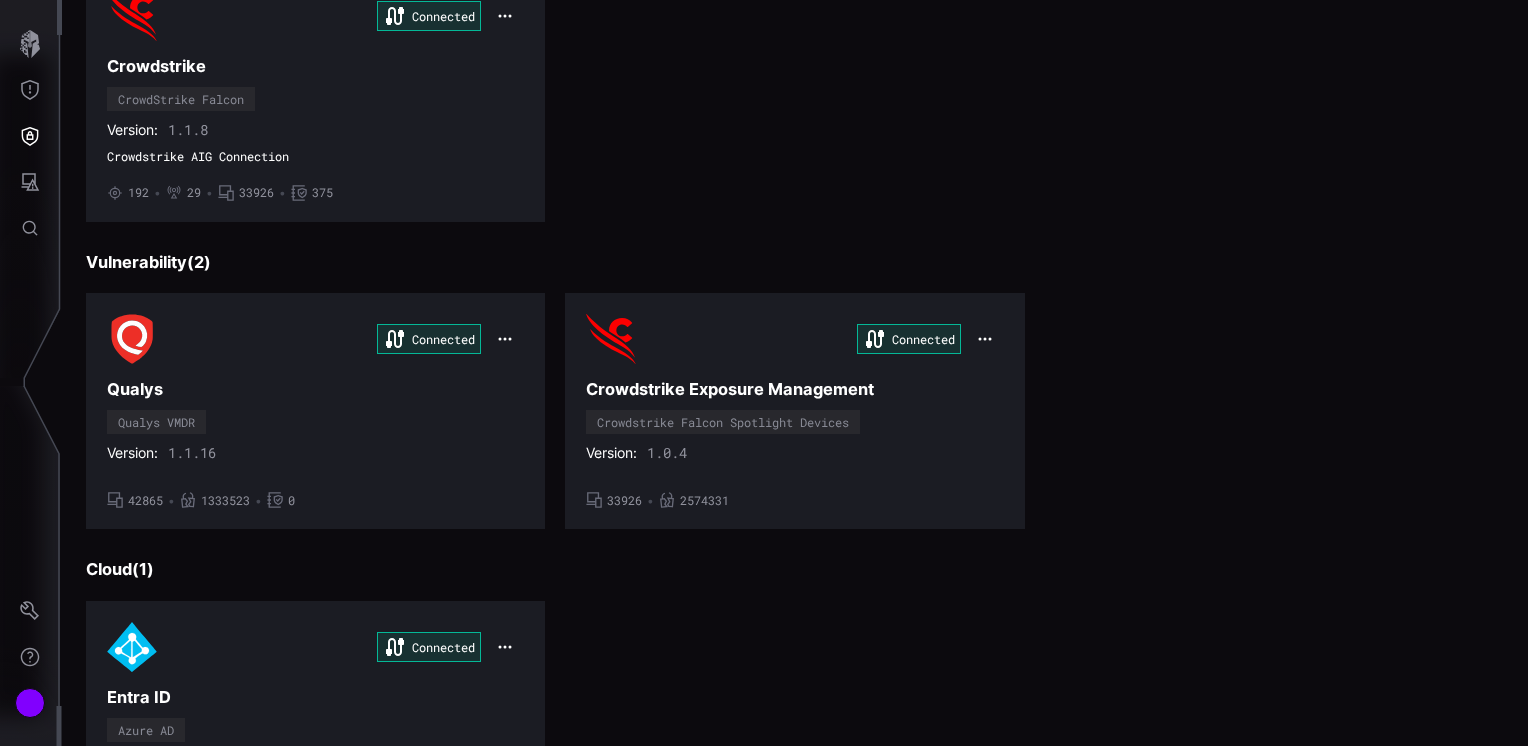 click on "Connected Crowdstrike CrowdStrike Falcon Version: 1.1.8 Crowdstrike AIG Connection • 192 • 29 • 33926 • 375" at bounding box center (795, 96) 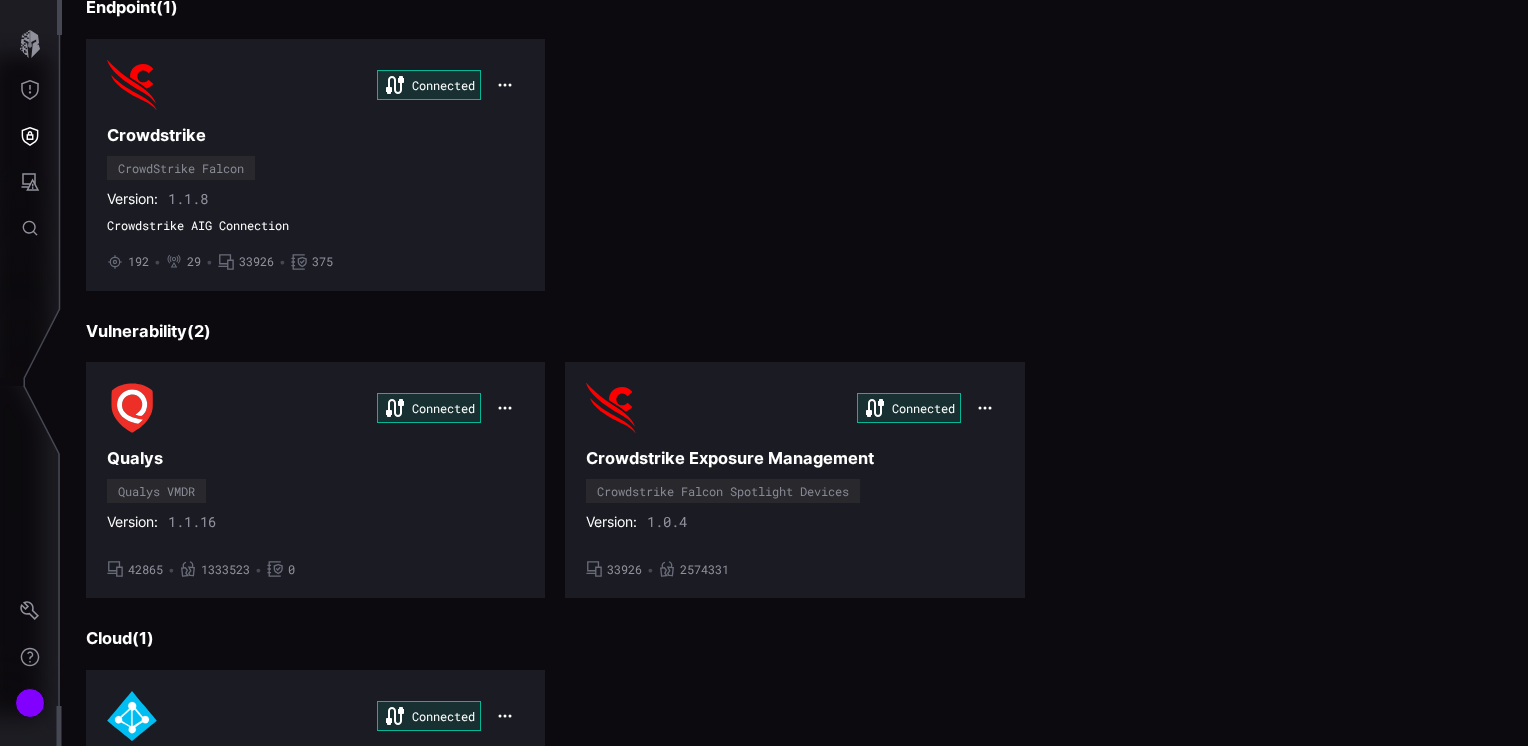 scroll, scrollTop: 0, scrollLeft: 0, axis: both 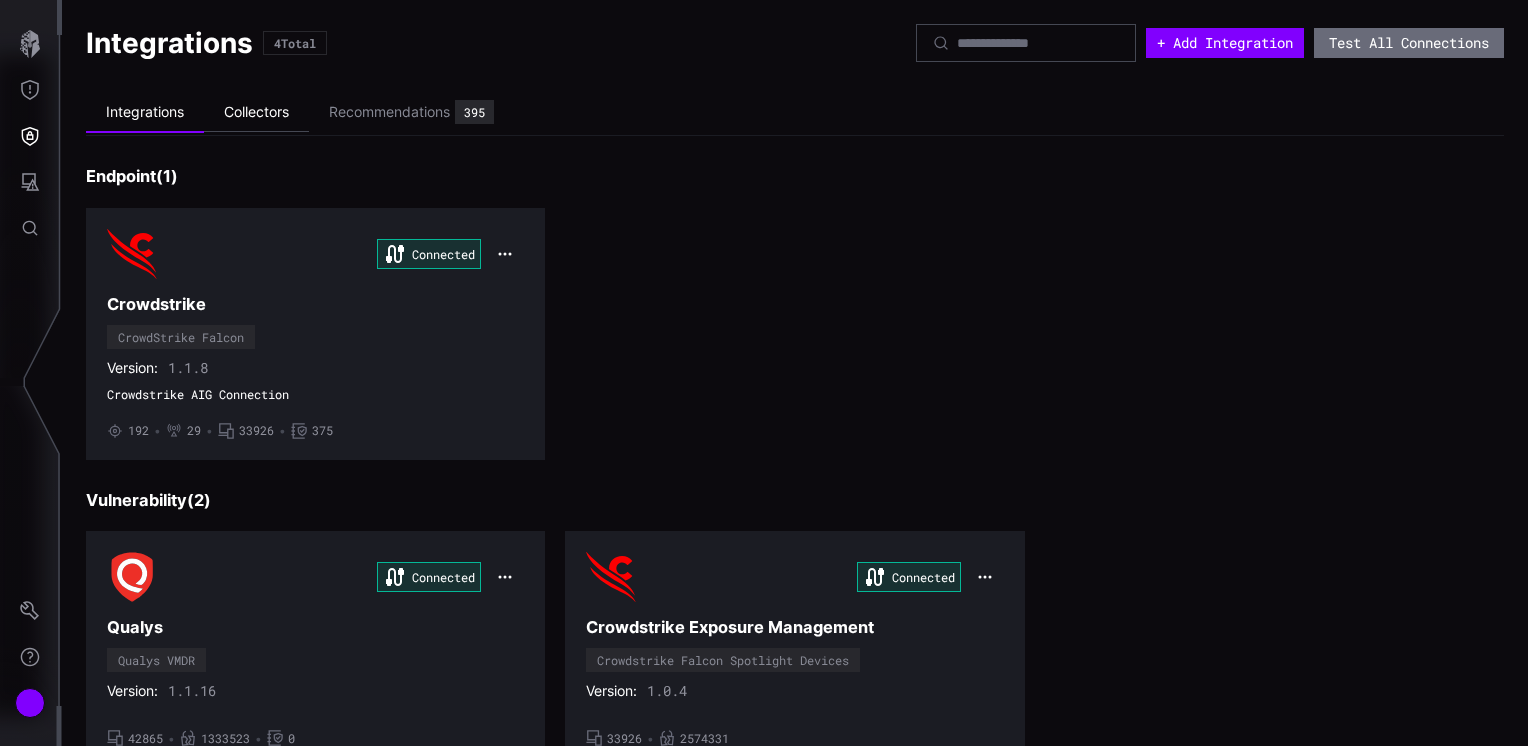 click on "Collectors" at bounding box center [256, 112] 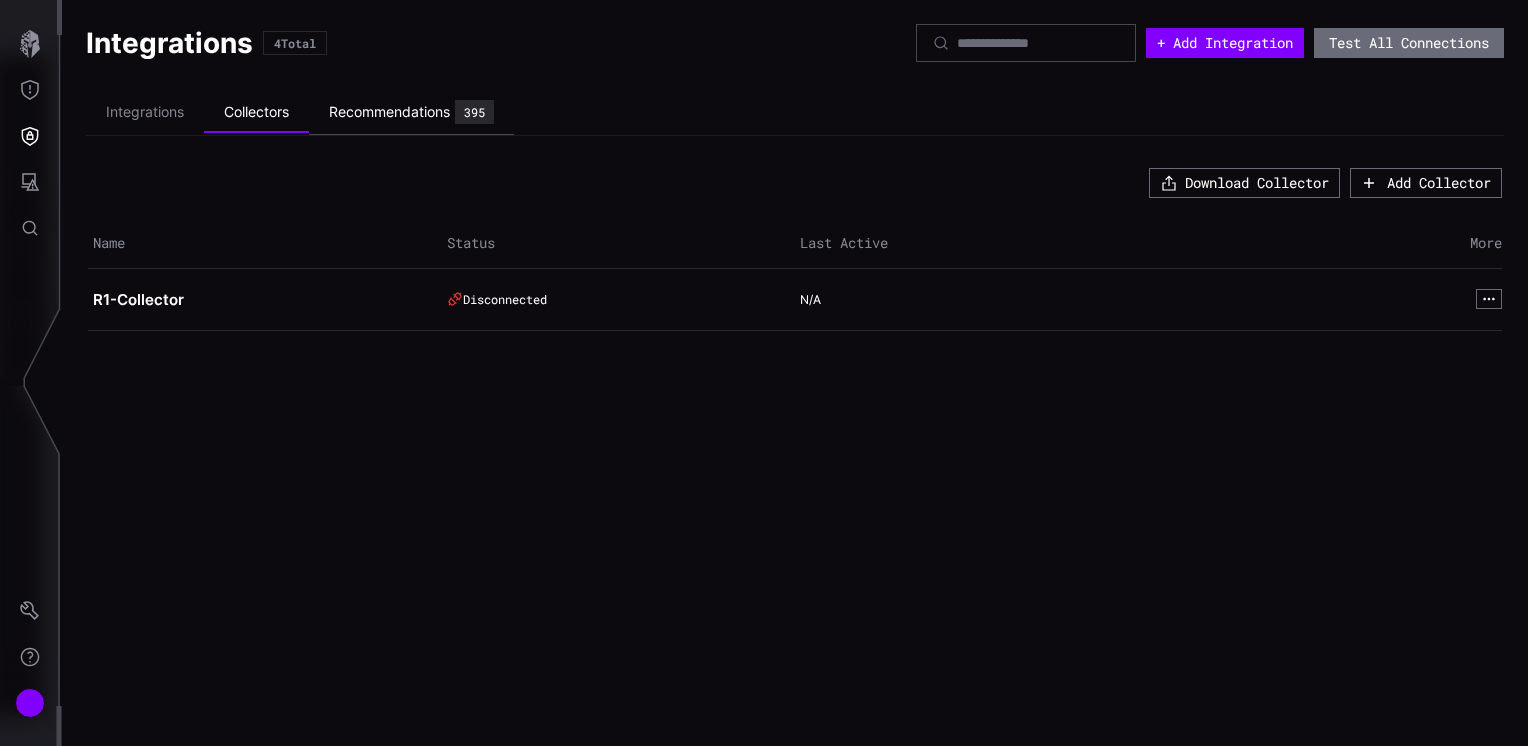 click on "Recommendations" at bounding box center [389, 112] 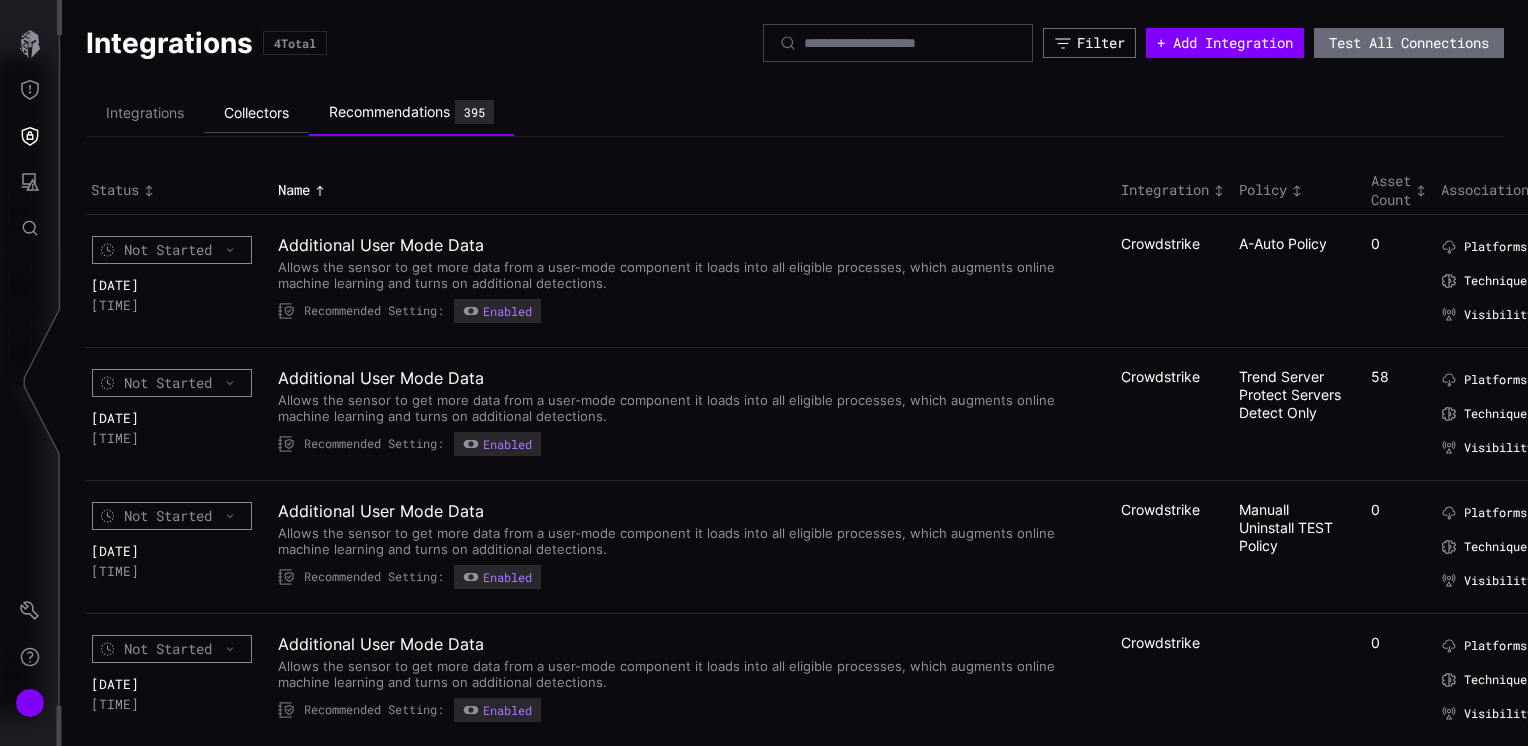 click on "Collectors" at bounding box center [256, 113] 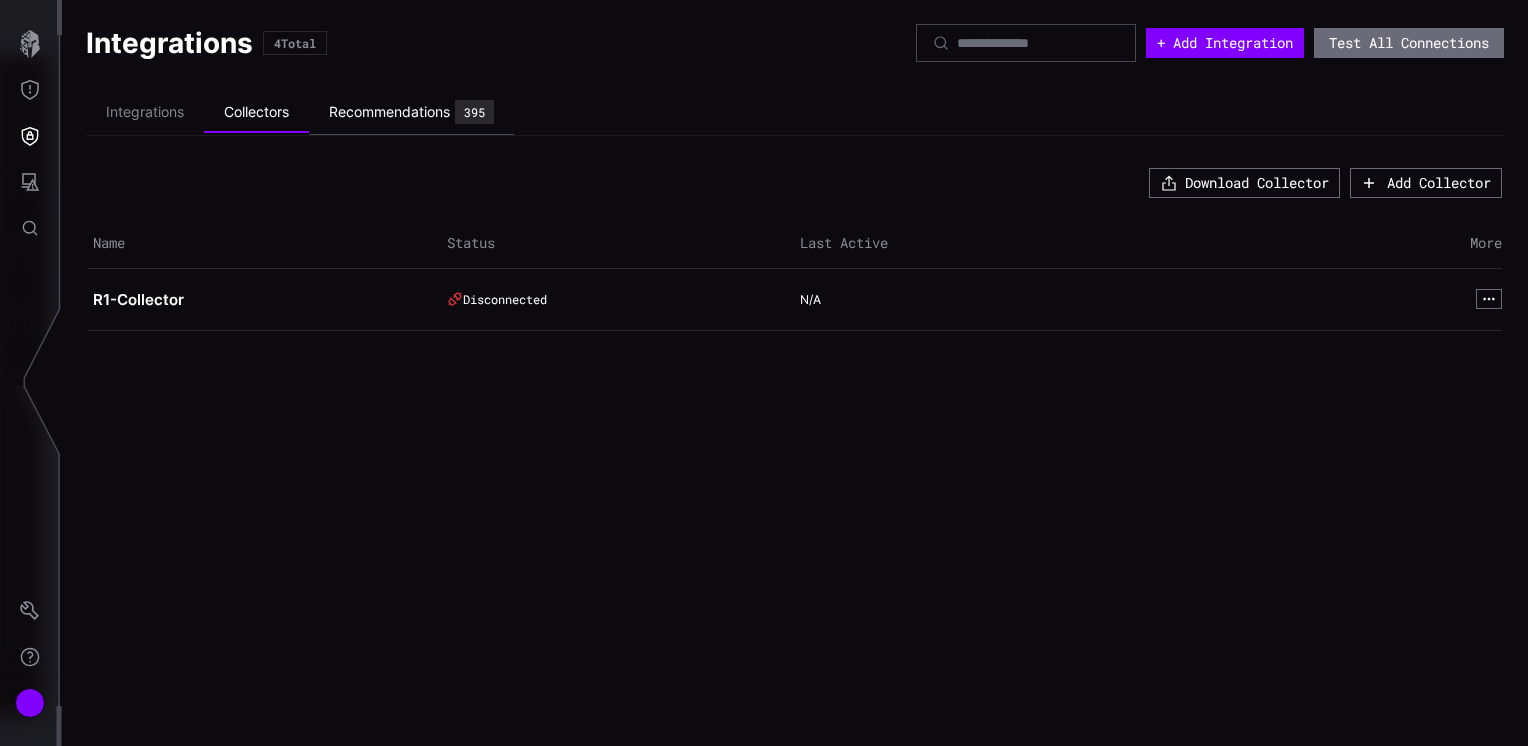 click on "Recommendations" at bounding box center [389, 112] 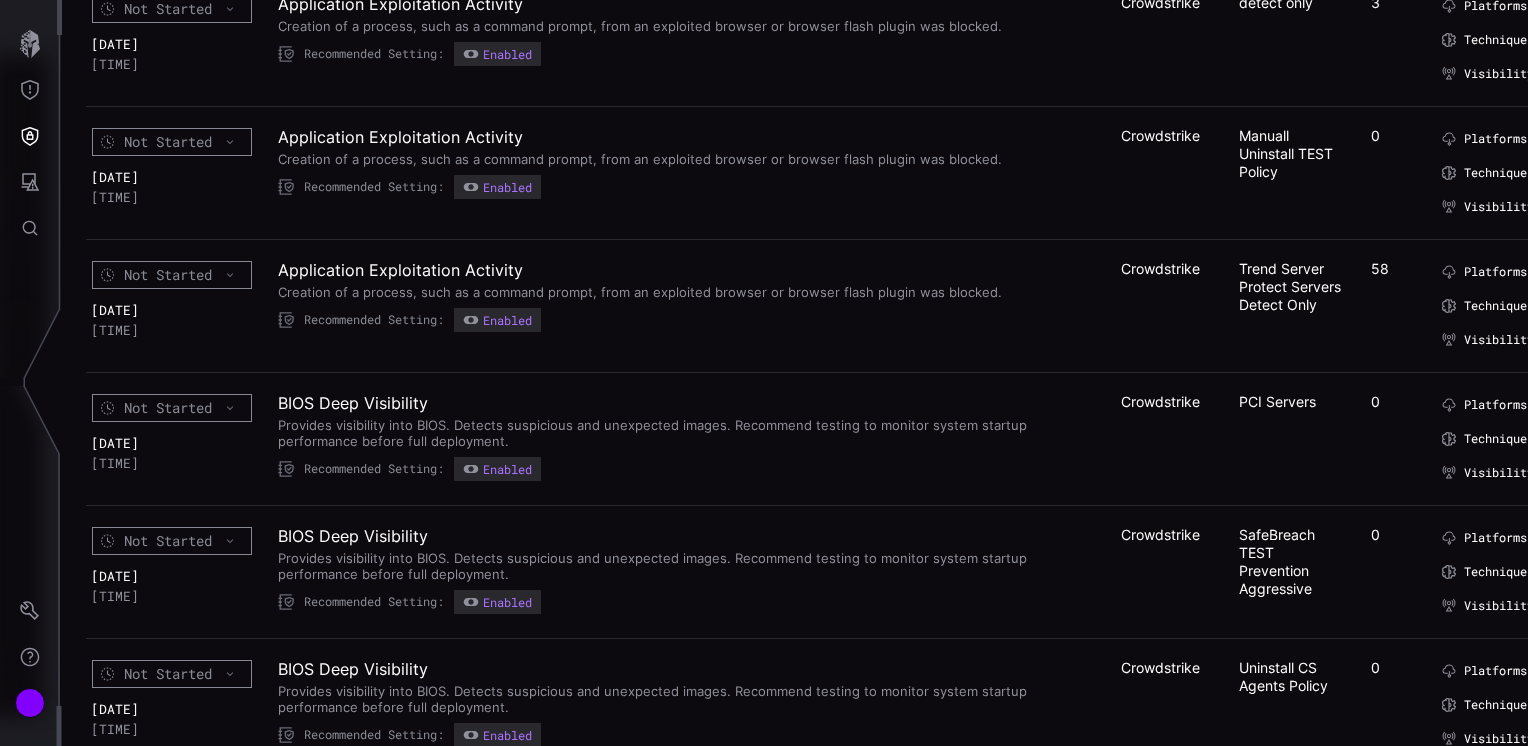 scroll, scrollTop: 0, scrollLeft: 0, axis: both 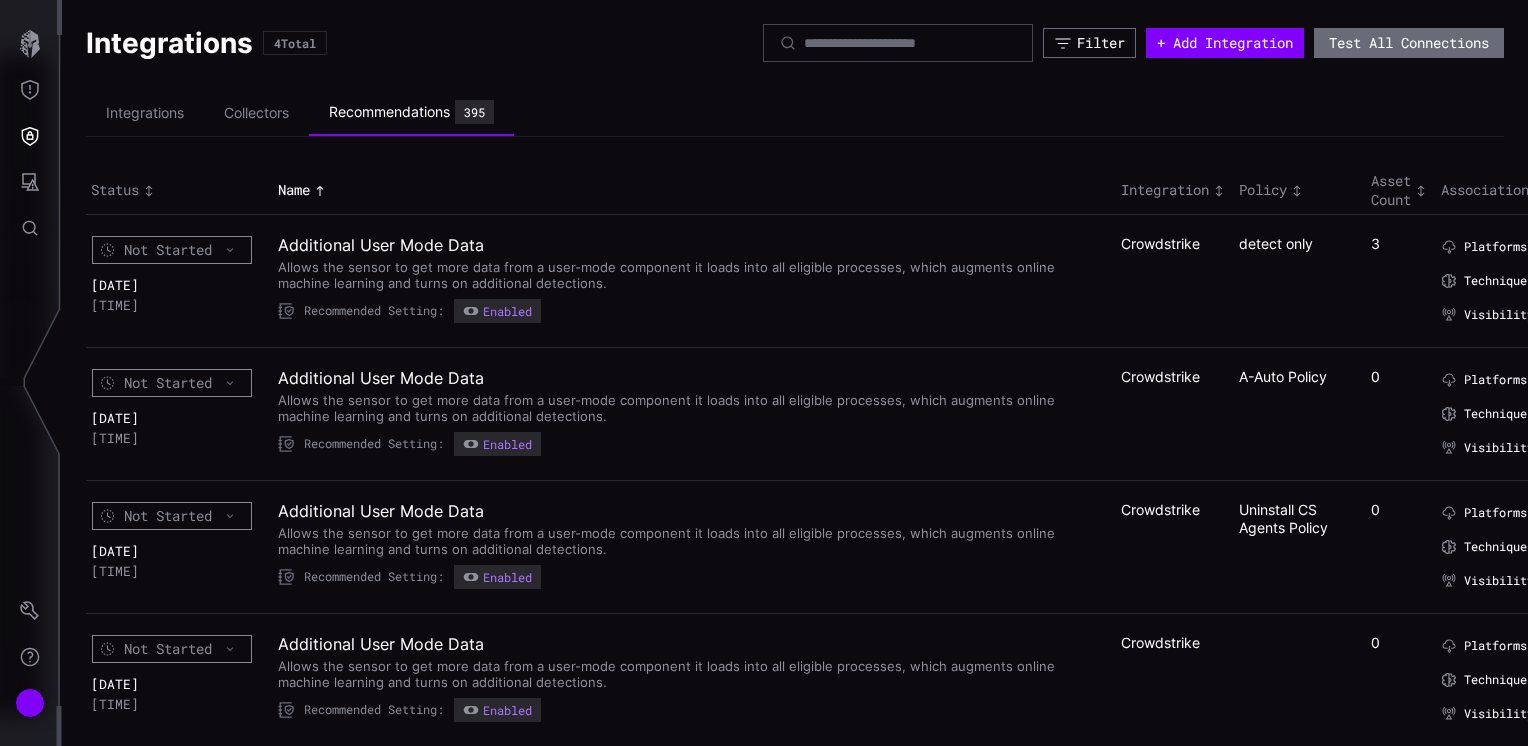 click on "Integrations Collectors Recommendations   395" at bounding box center [795, 113] 